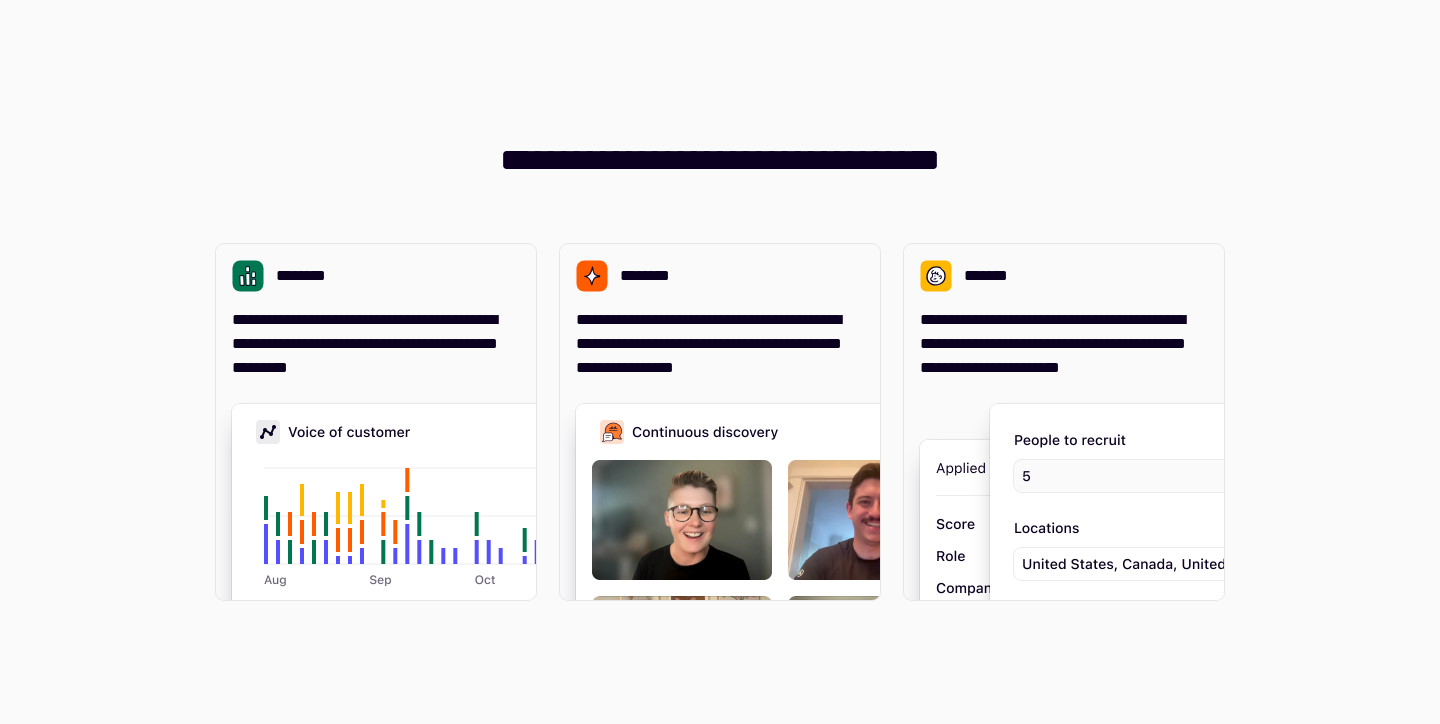 scroll, scrollTop: 0, scrollLeft: 0, axis: both 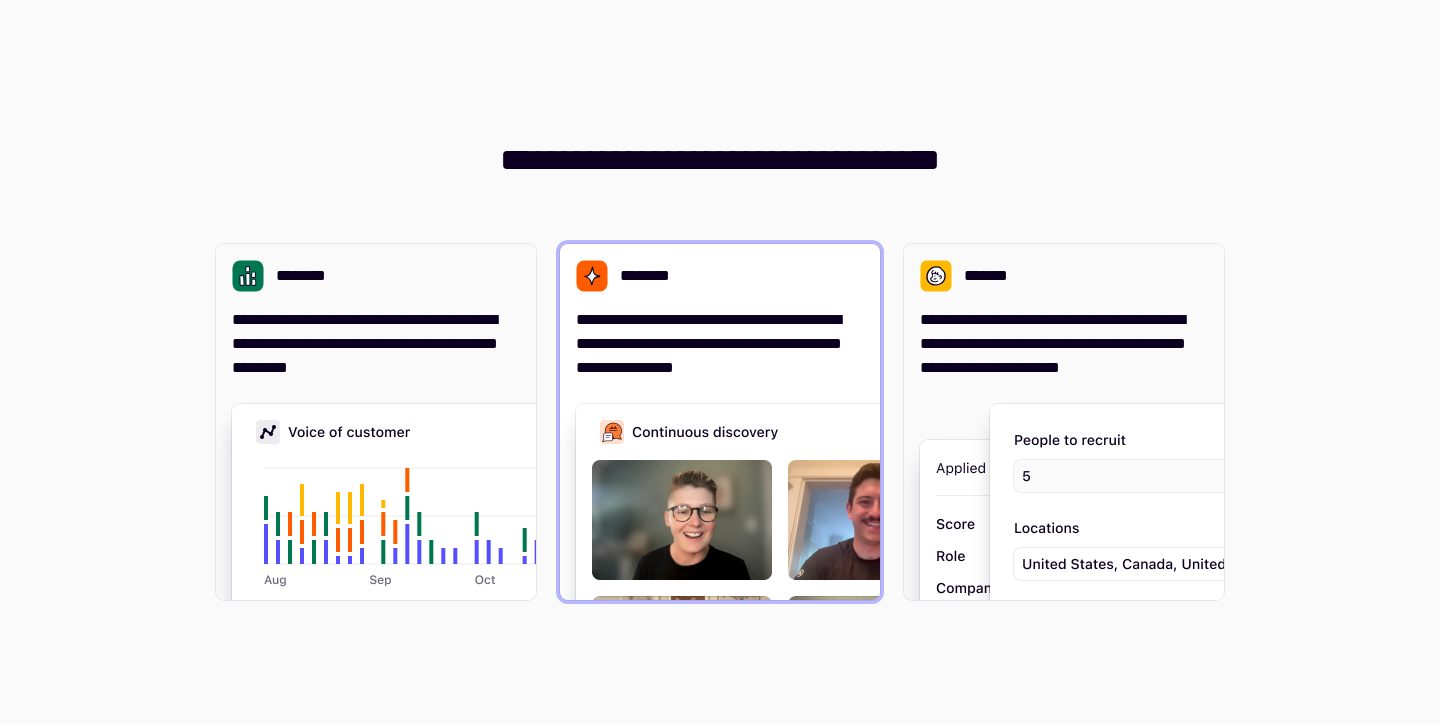 click at bounding box center [876, 604] 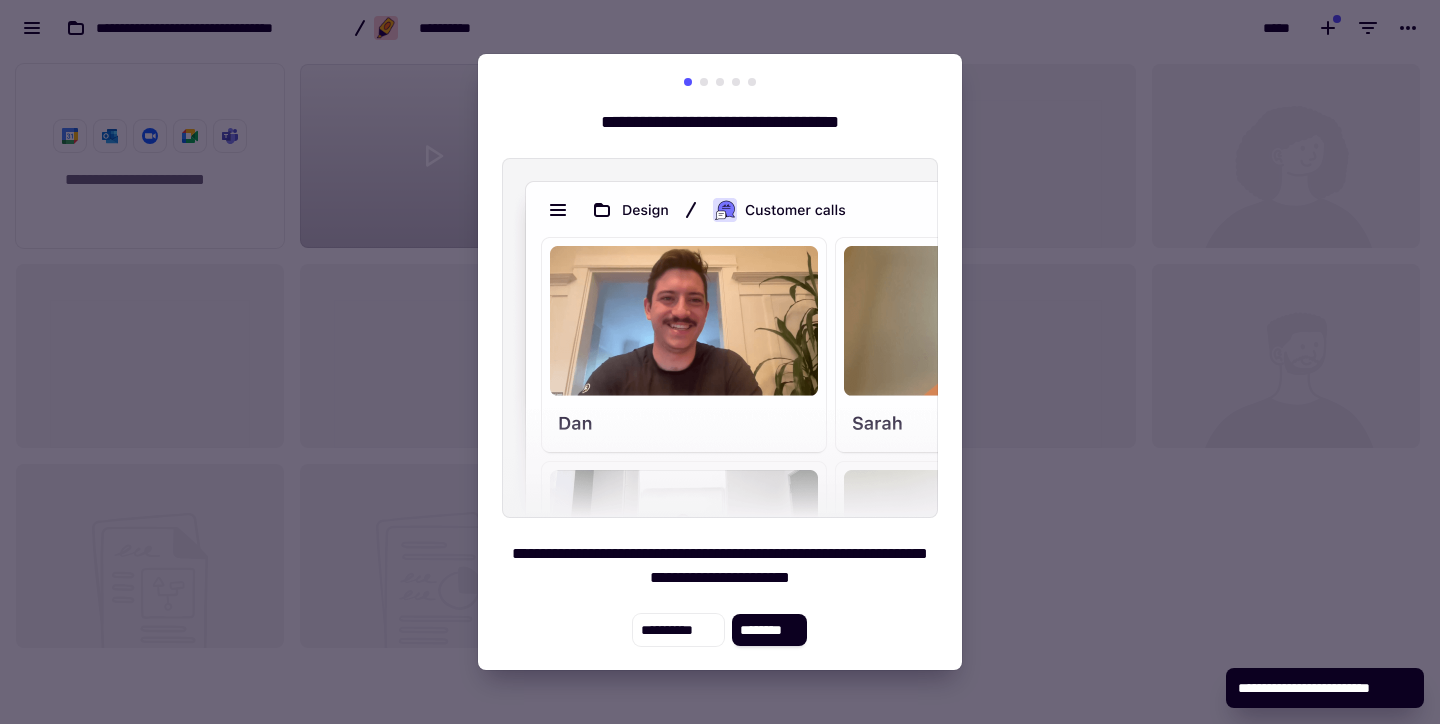 scroll, scrollTop: 1, scrollLeft: 1, axis: both 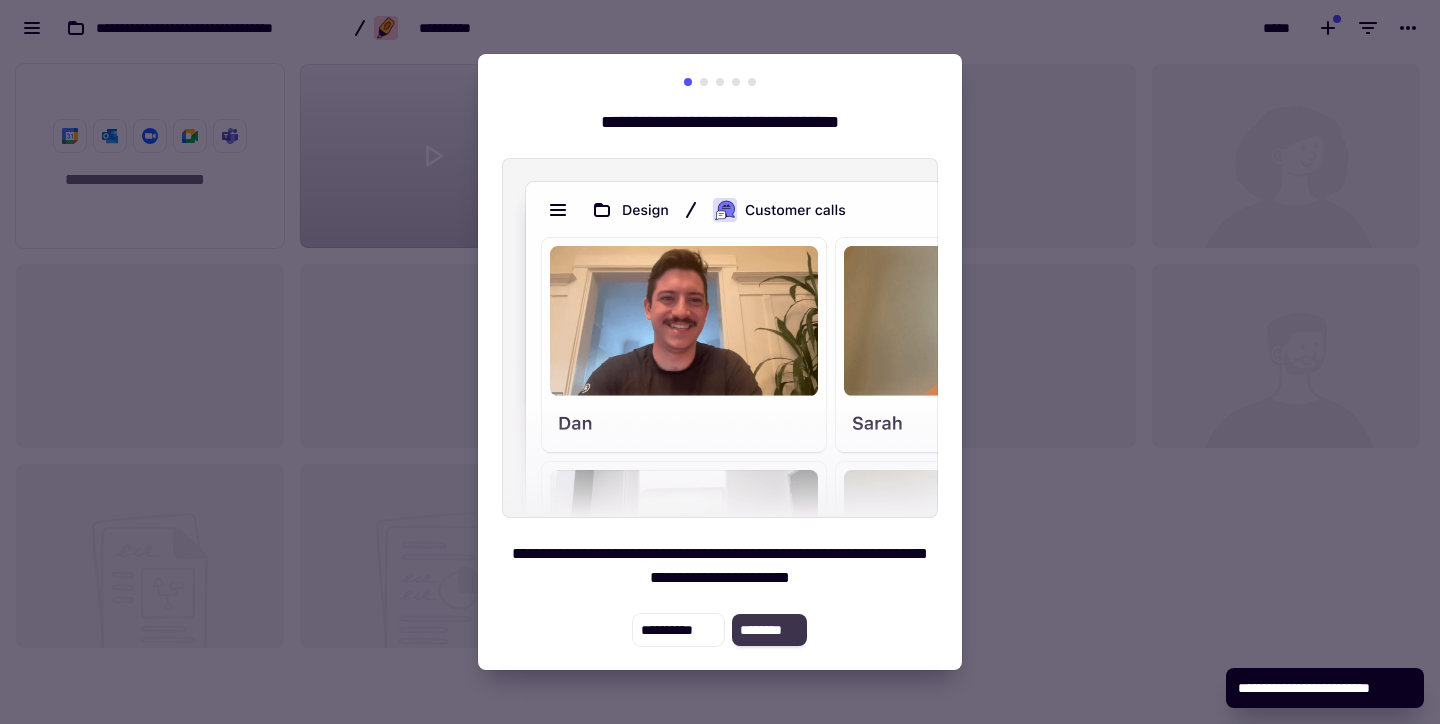 click on "********" 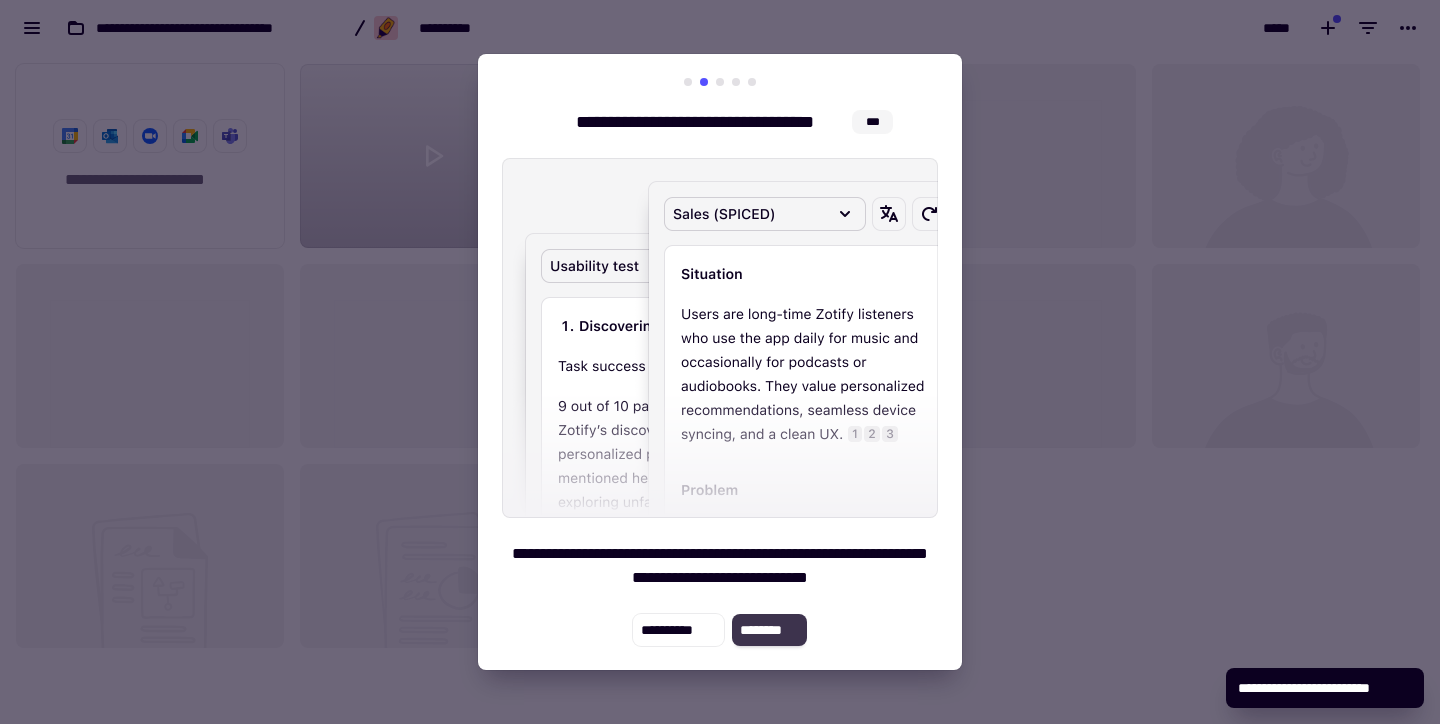 click on "********" 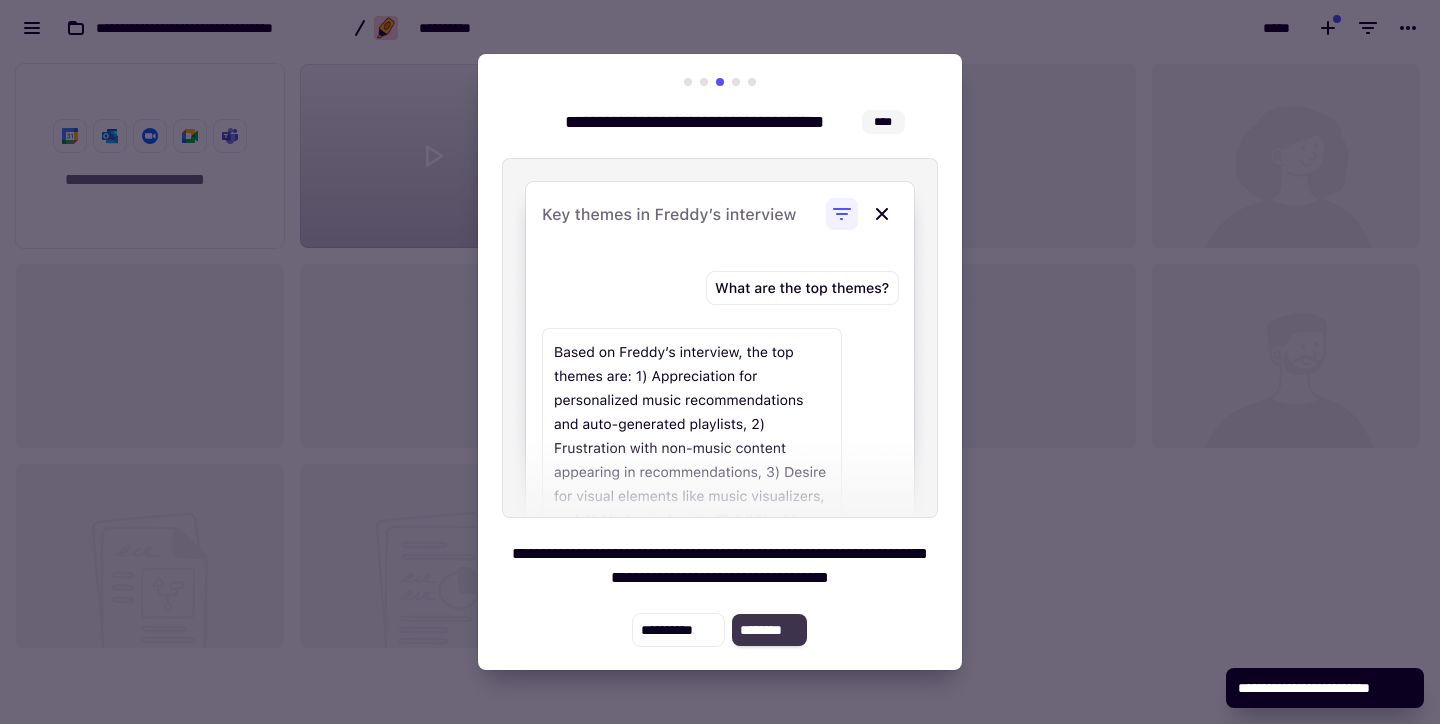 click on "********" 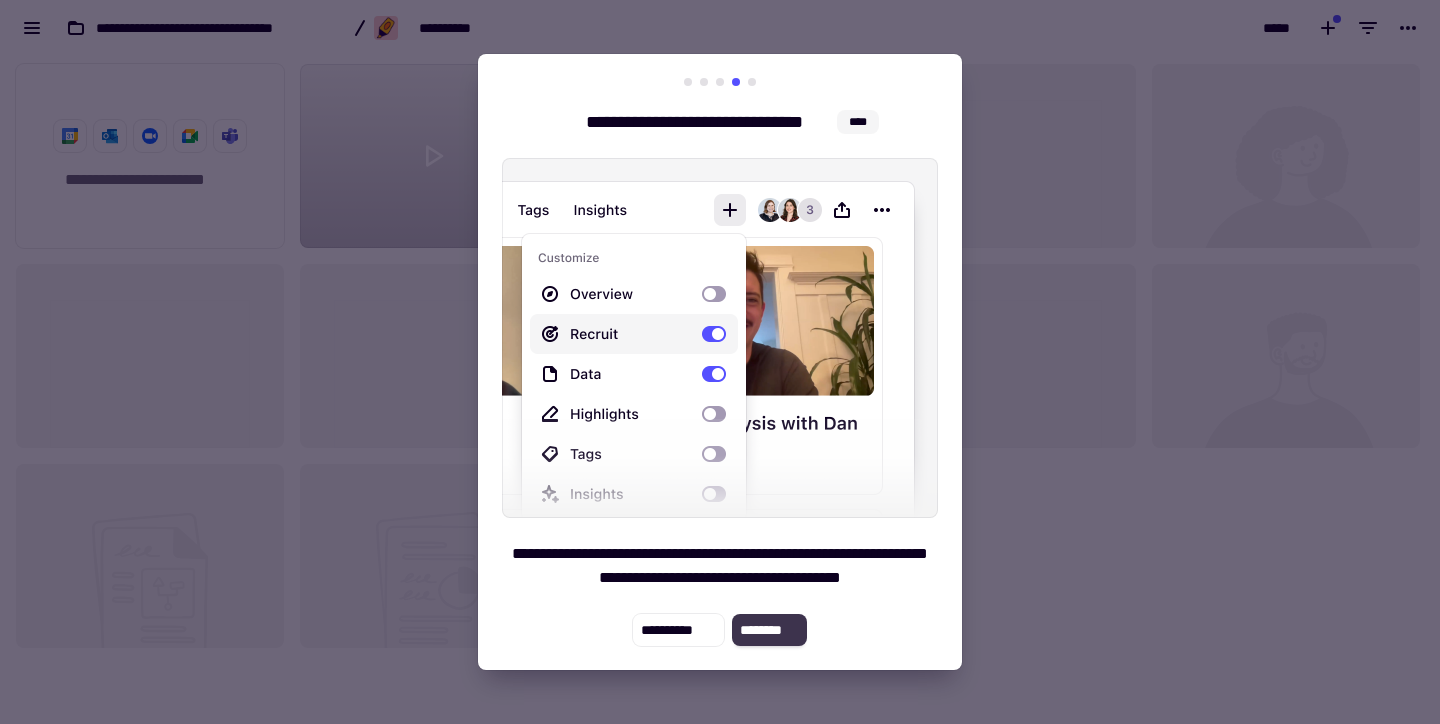 click on "********" 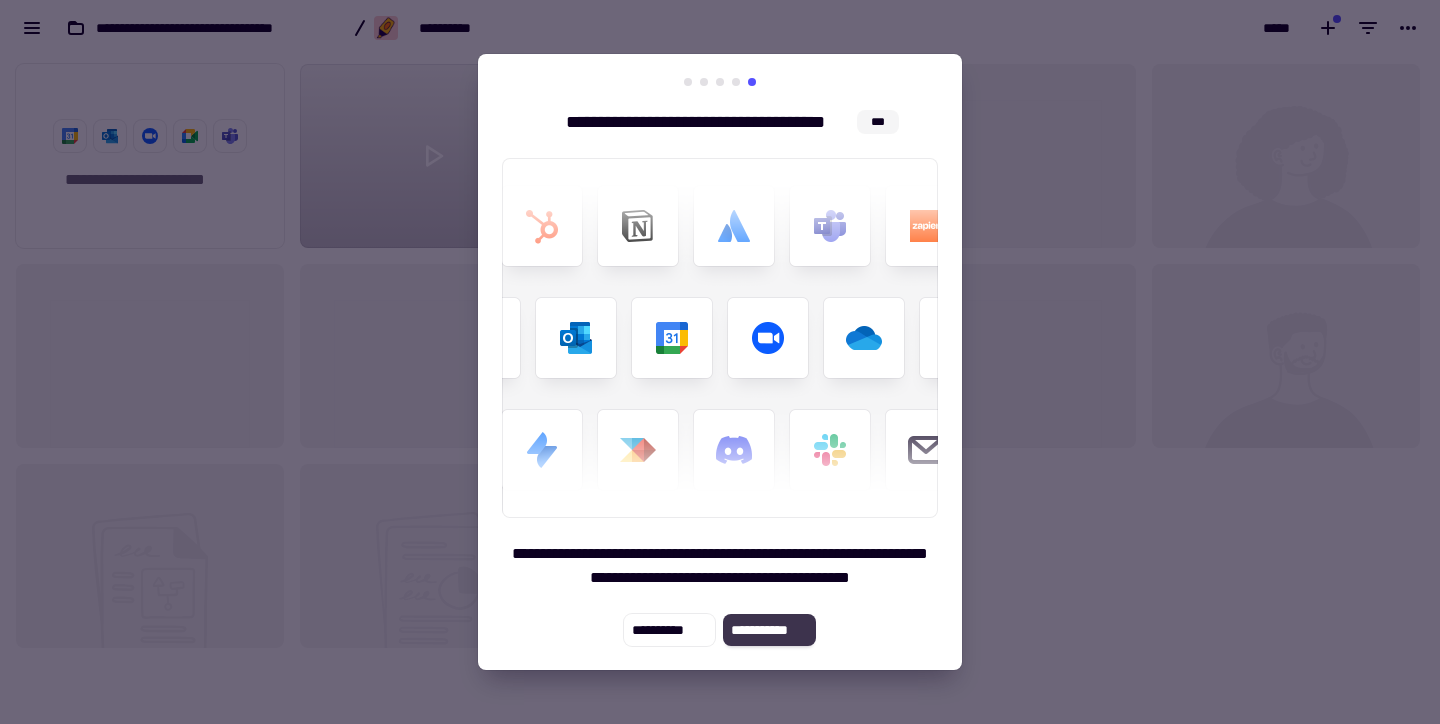 click on "**********" 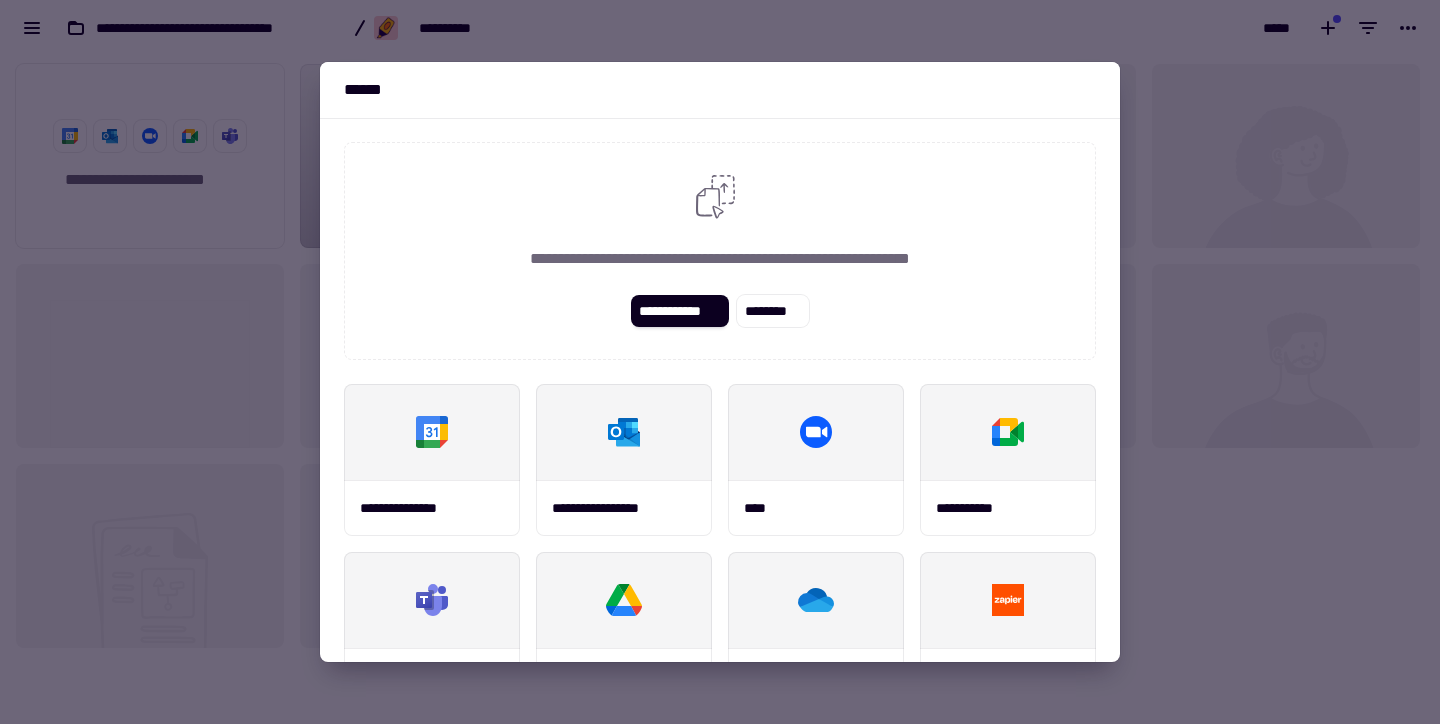 click at bounding box center (720, 362) 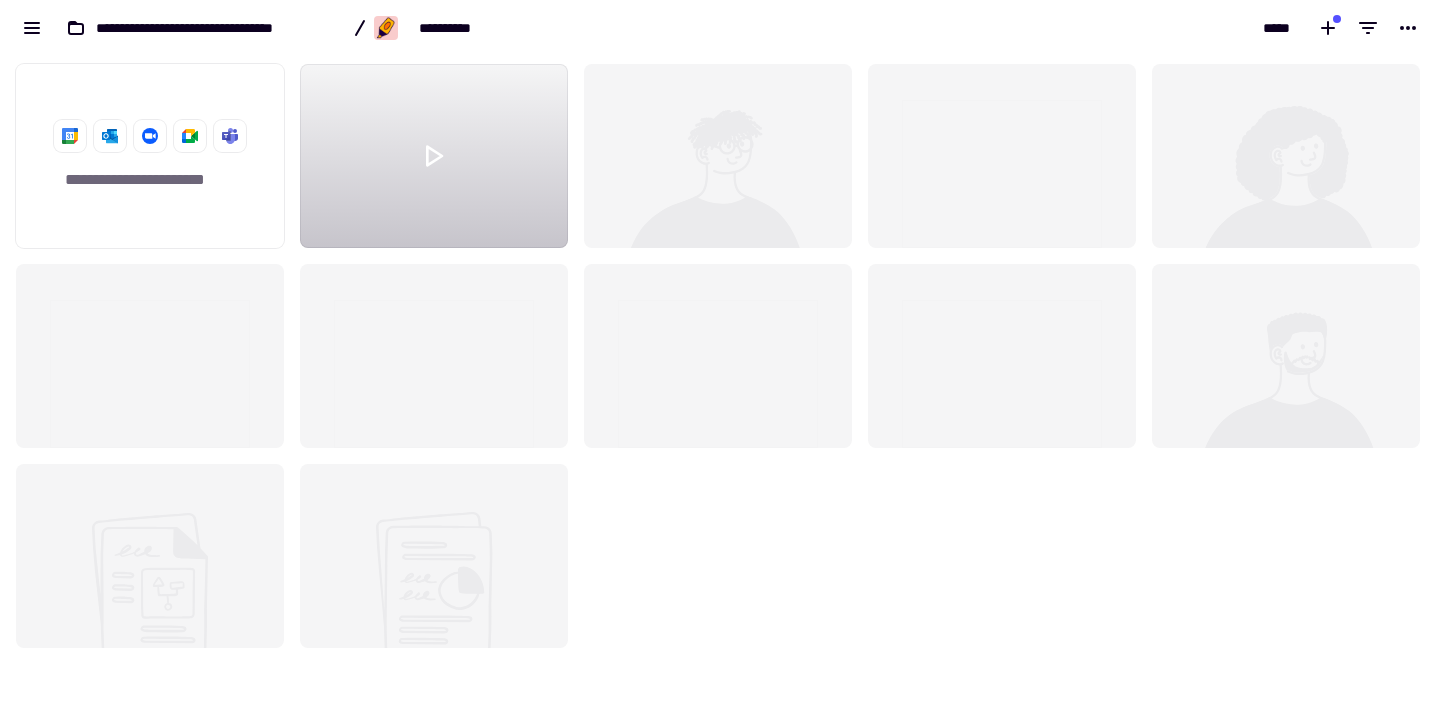 click 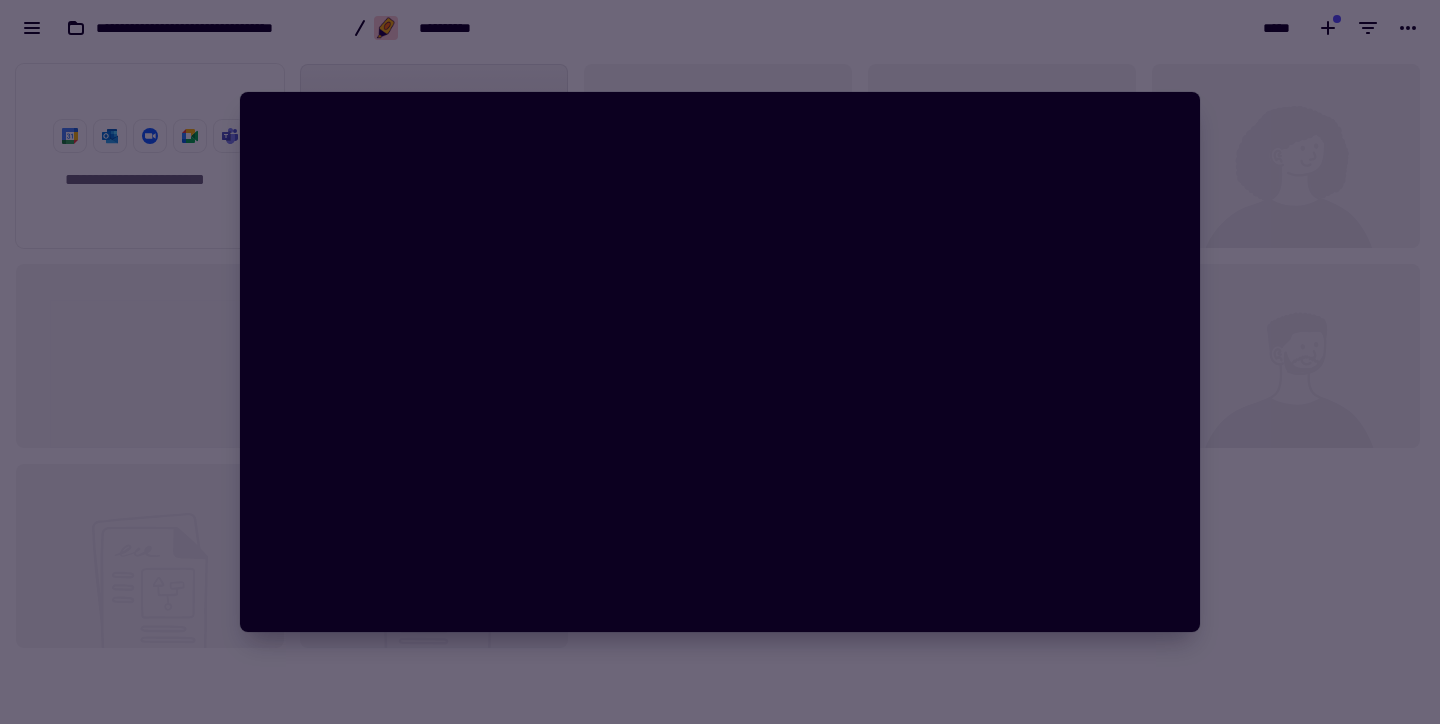 click at bounding box center [720, 362] 